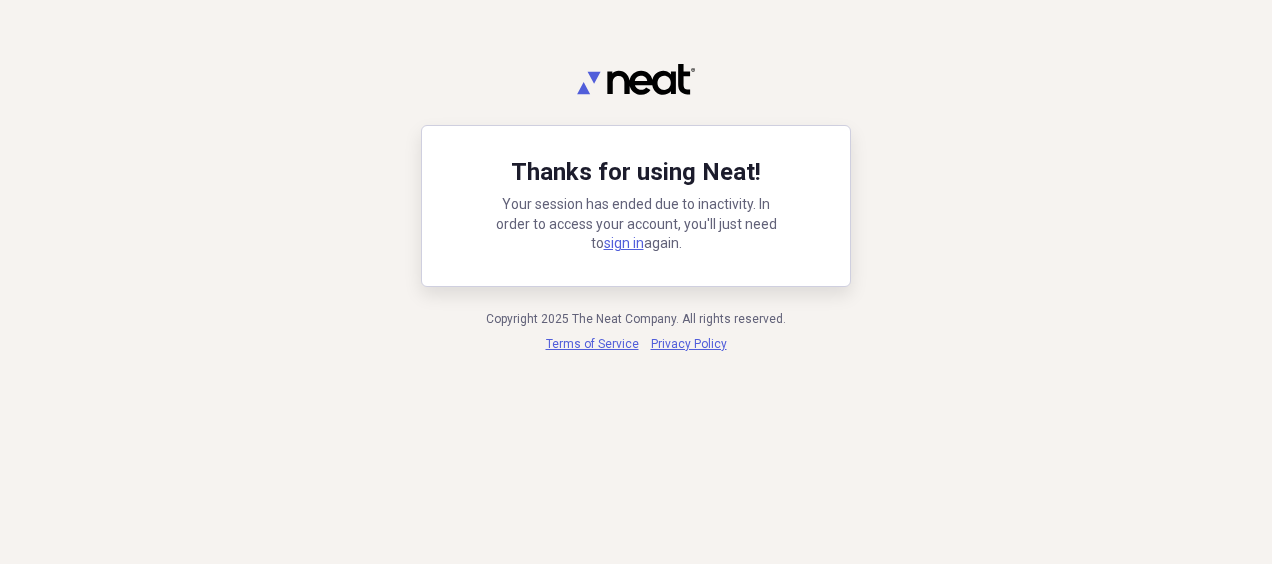 scroll, scrollTop: 0, scrollLeft: 0, axis: both 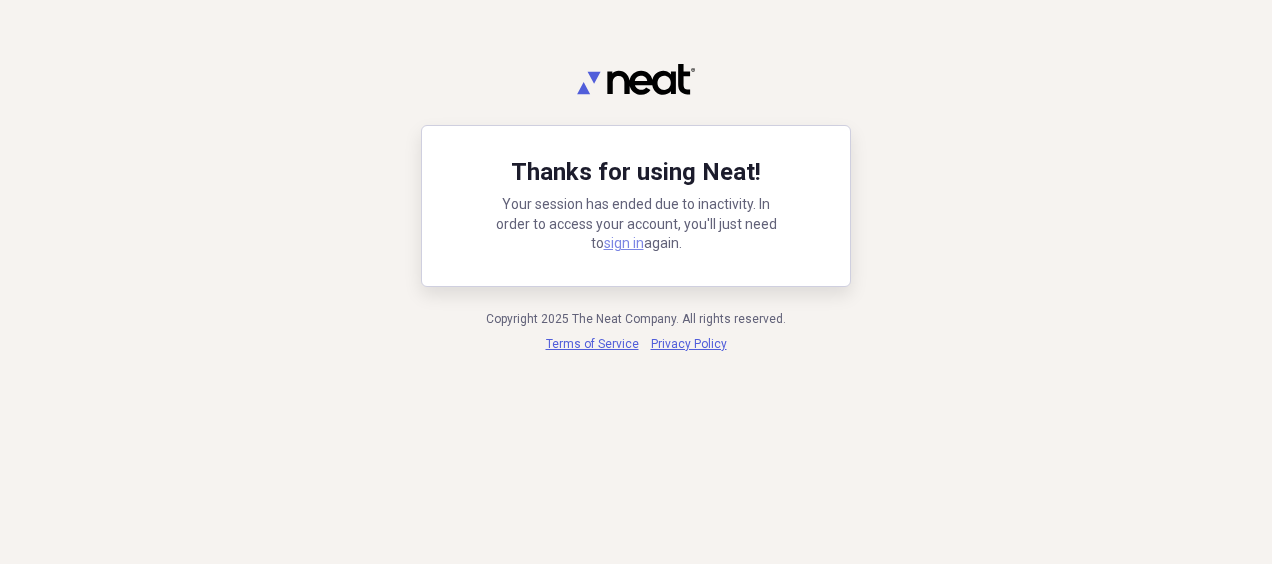 click on "sign in" at bounding box center (624, 243) 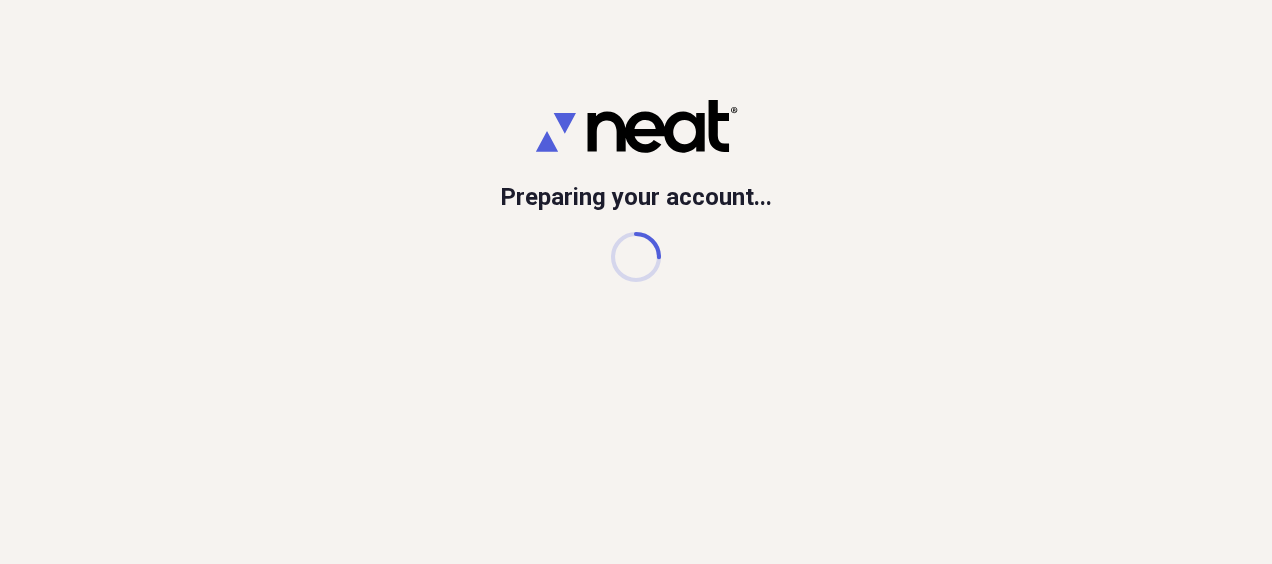 scroll, scrollTop: 0, scrollLeft: 0, axis: both 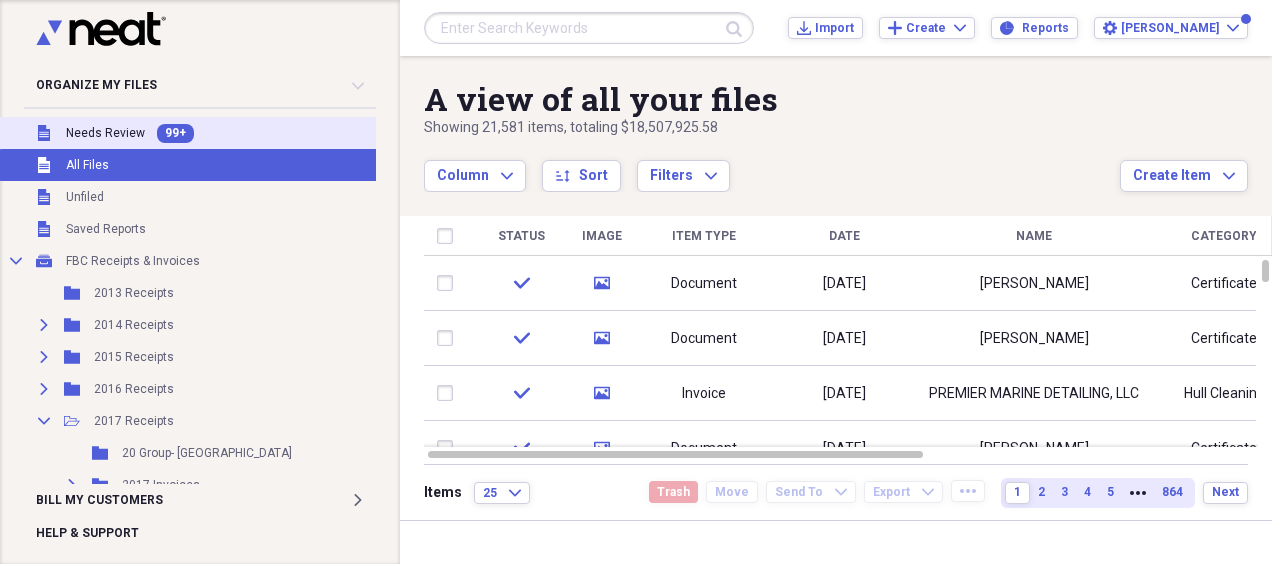 click on "Needs Review" at bounding box center (105, 133) 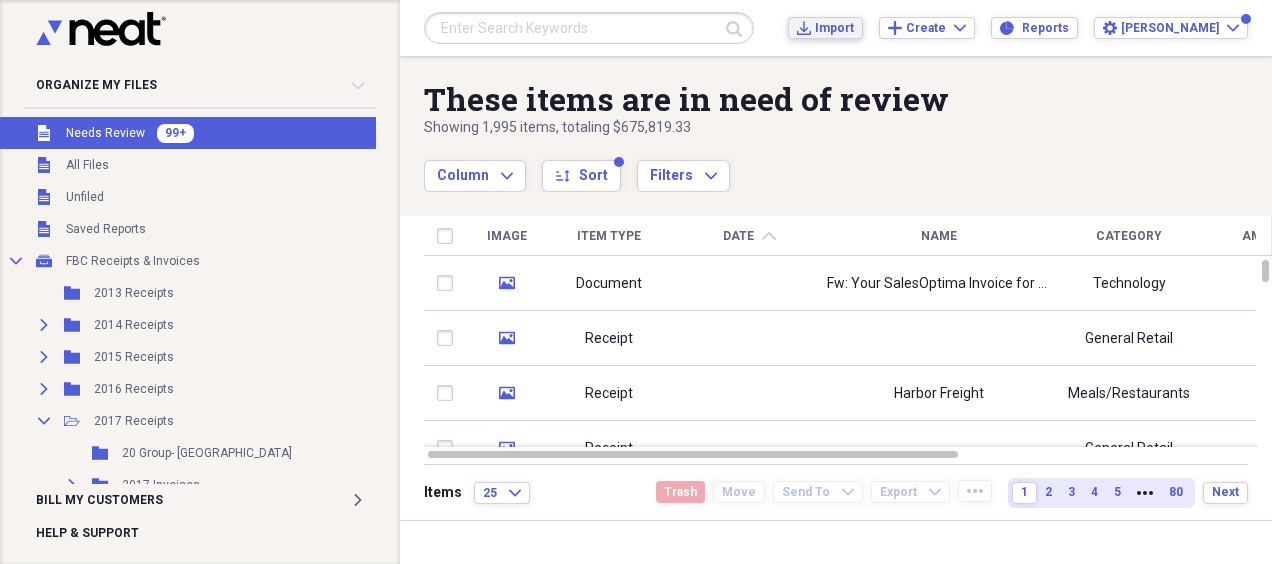 click on "Import" at bounding box center (834, 28) 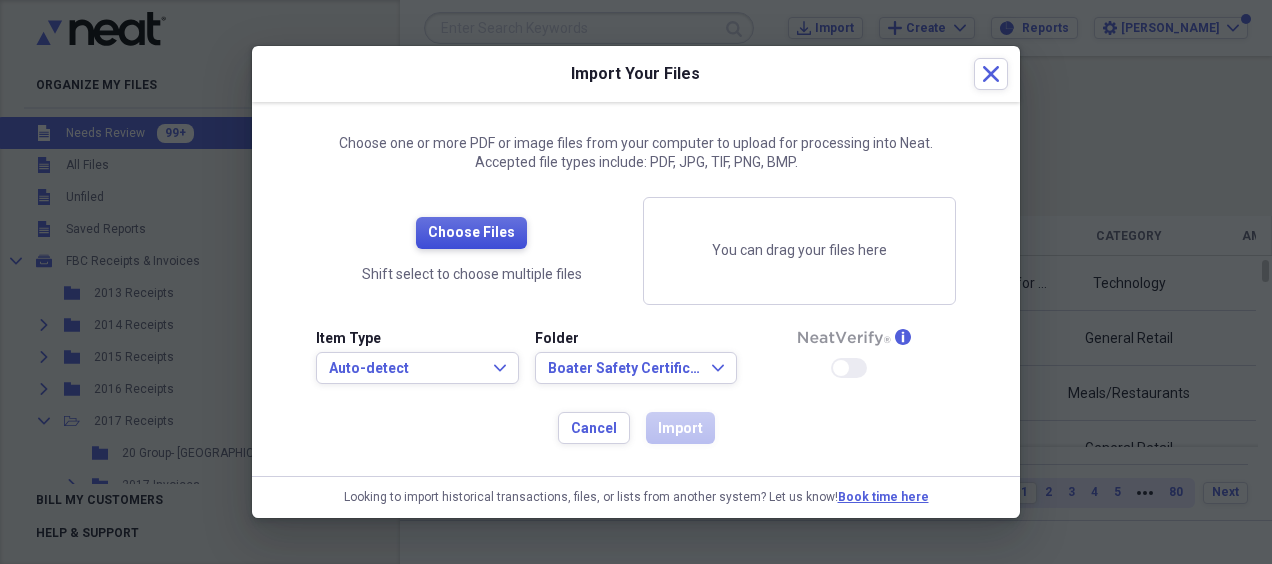 click on "Choose Files" at bounding box center (471, 233) 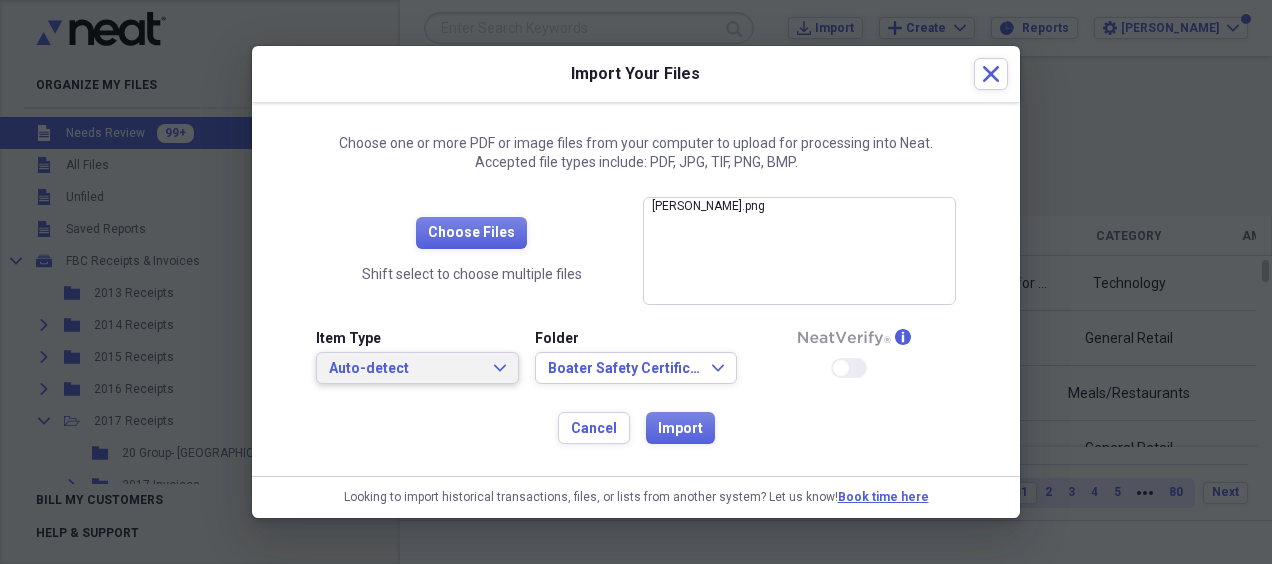 click on "Auto-detect Expand" at bounding box center (417, 368) 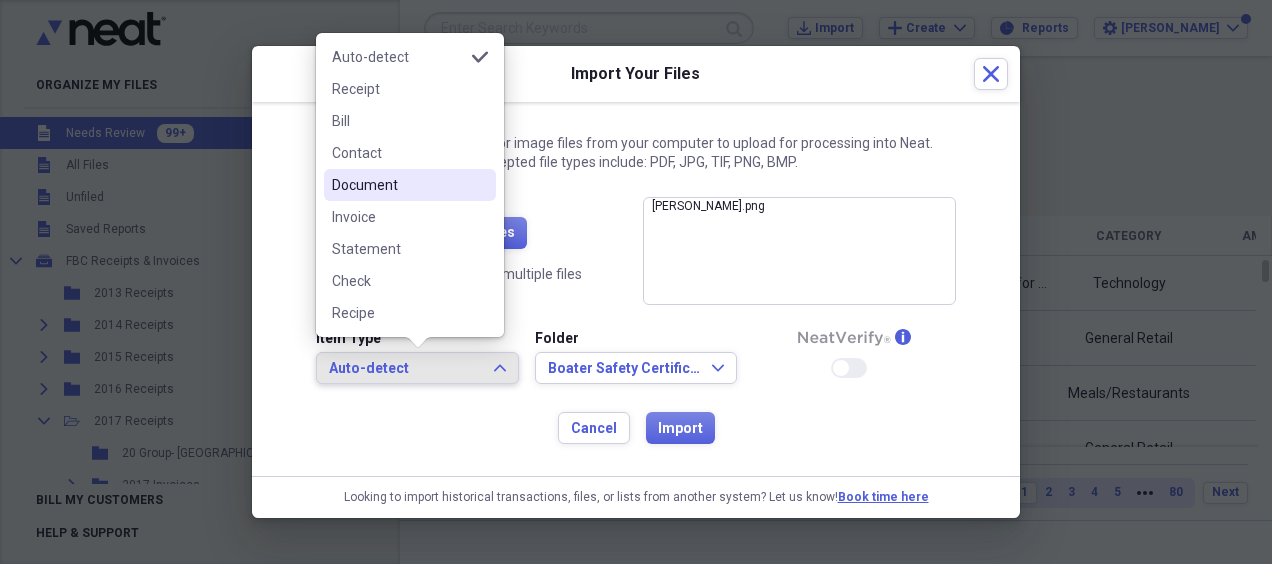 click on "Document" at bounding box center [398, 185] 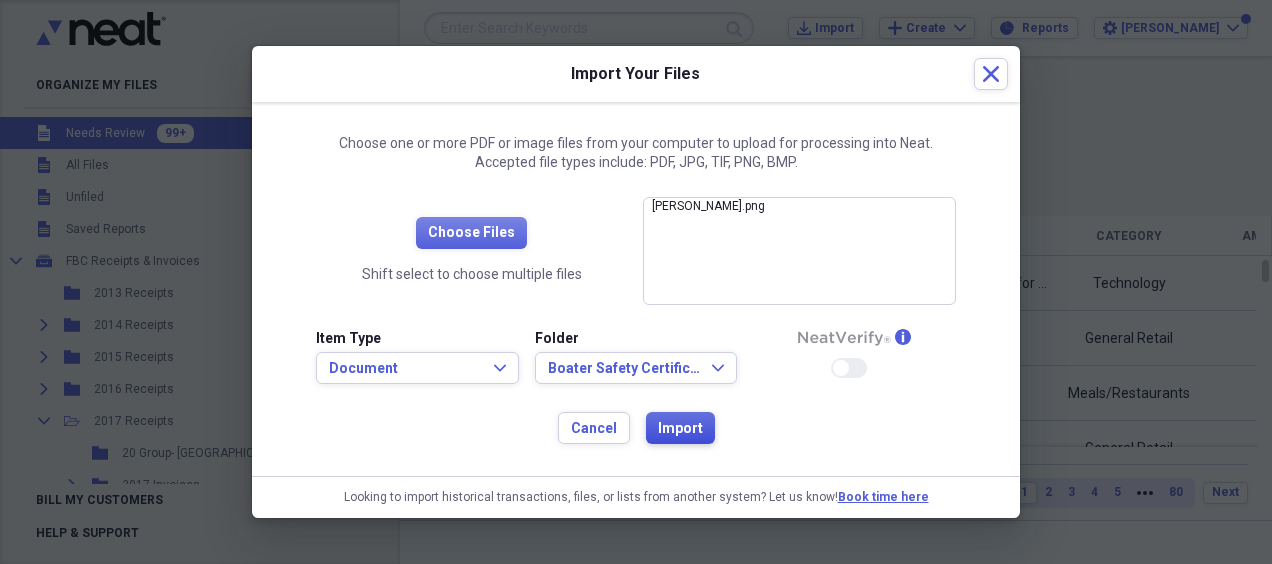 click on "Import" at bounding box center (680, 429) 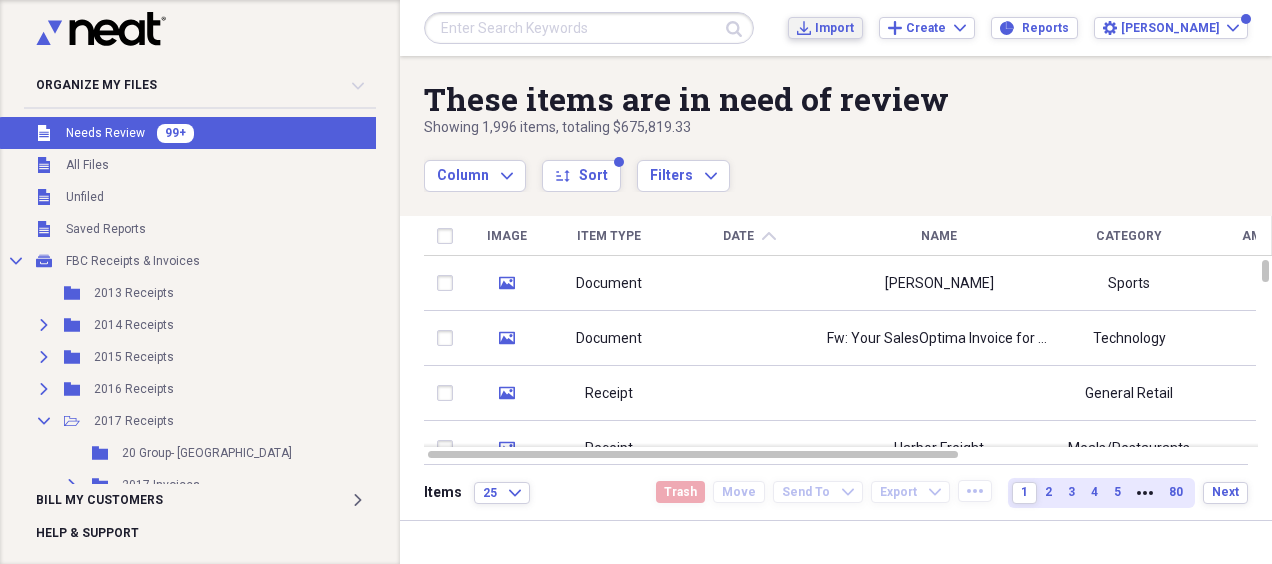 click on "Import" at bounding box center (834, 28) 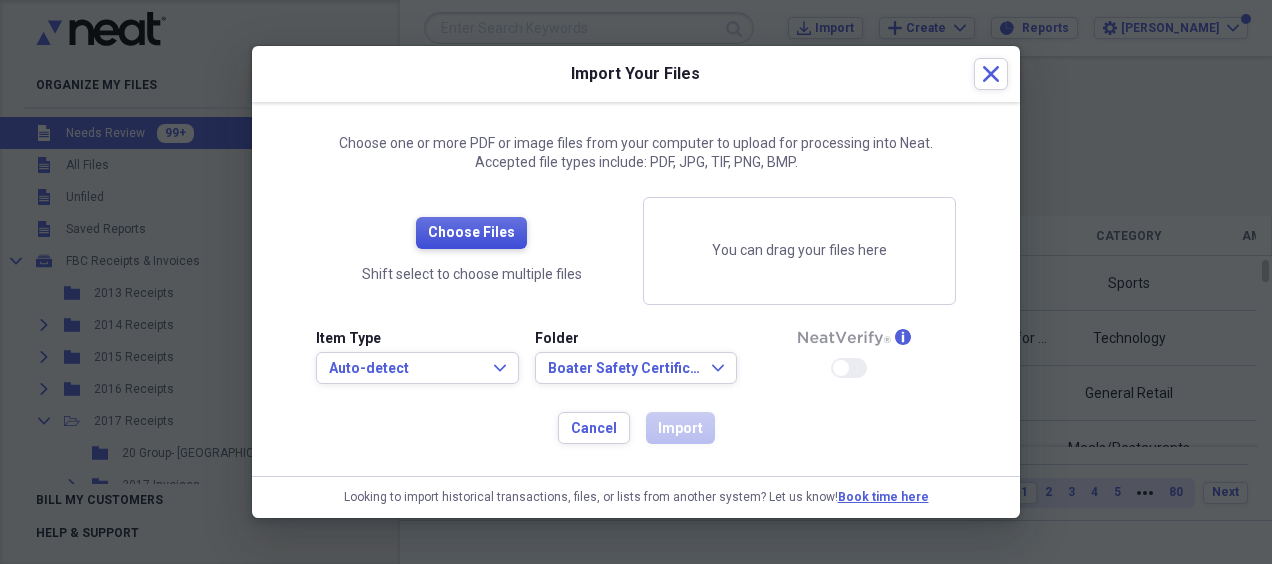 click on "Choose Files" at bounding box center (471, 233) 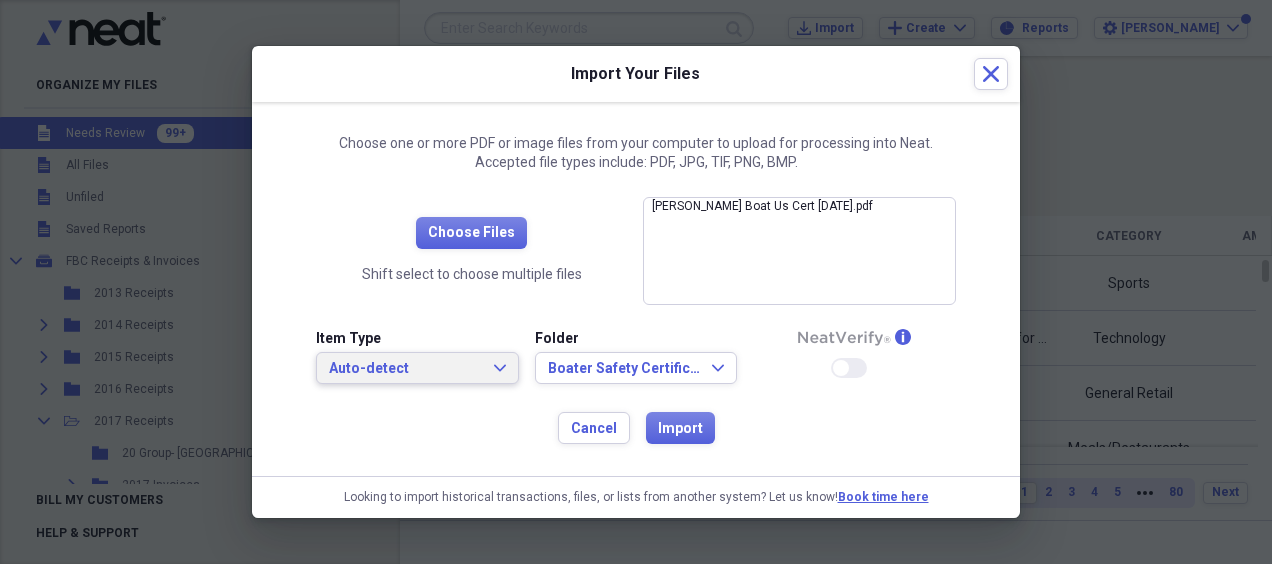 click on "Auto-detect Expand" at bounding box center [417, 368] 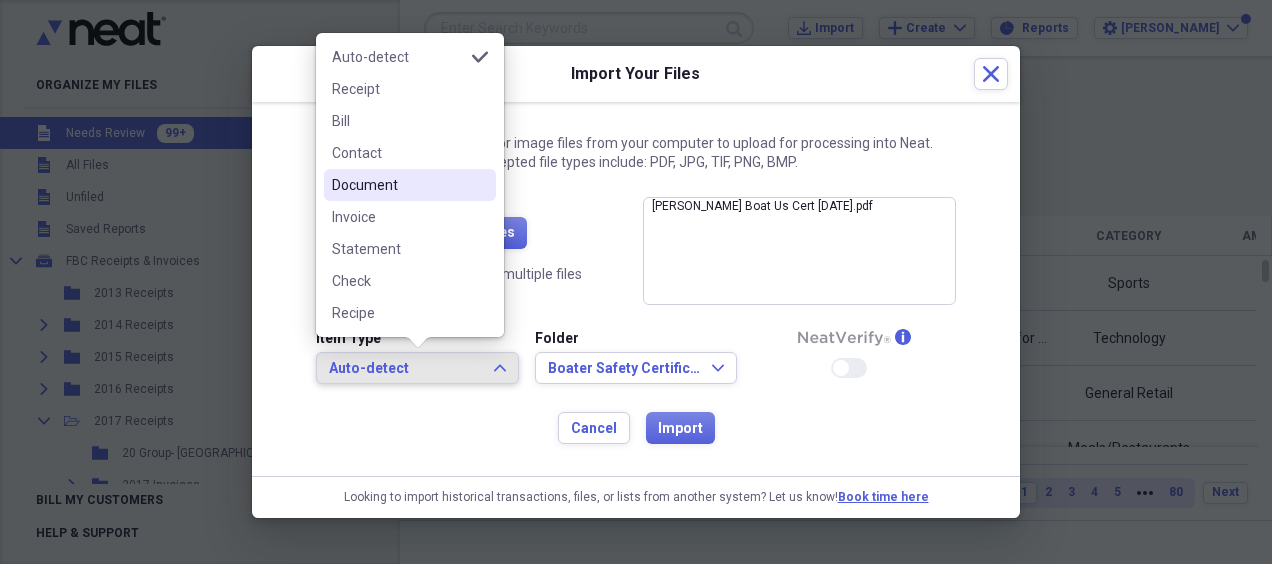 click on "Document" at bounding box center (398, 185) 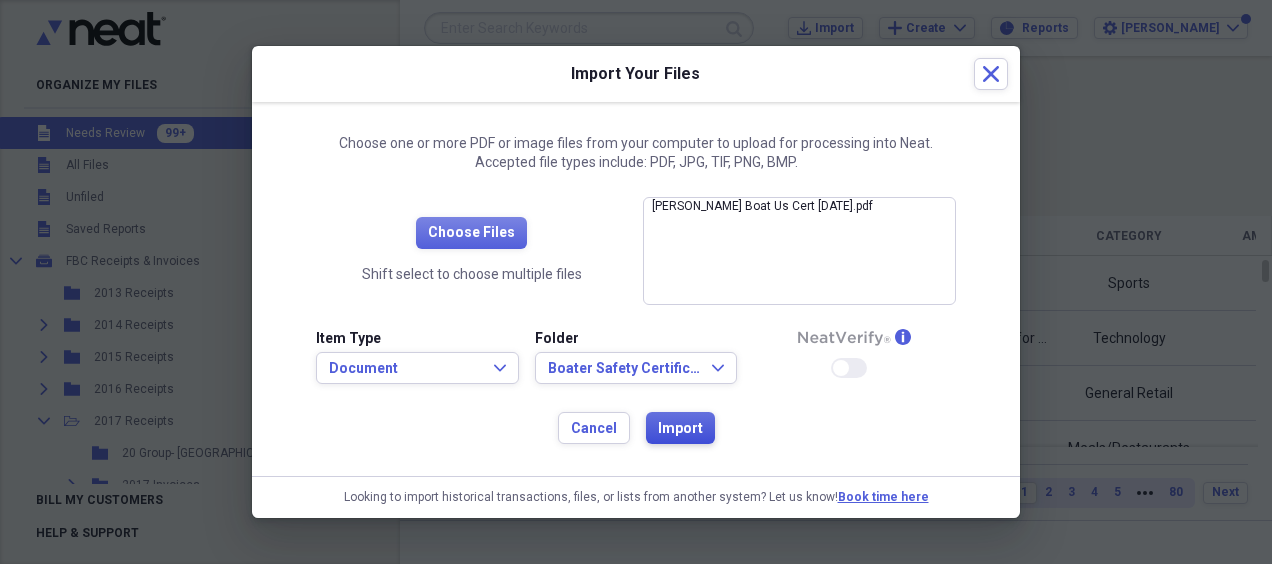 click on "Import" at bounding box center [680, 428] 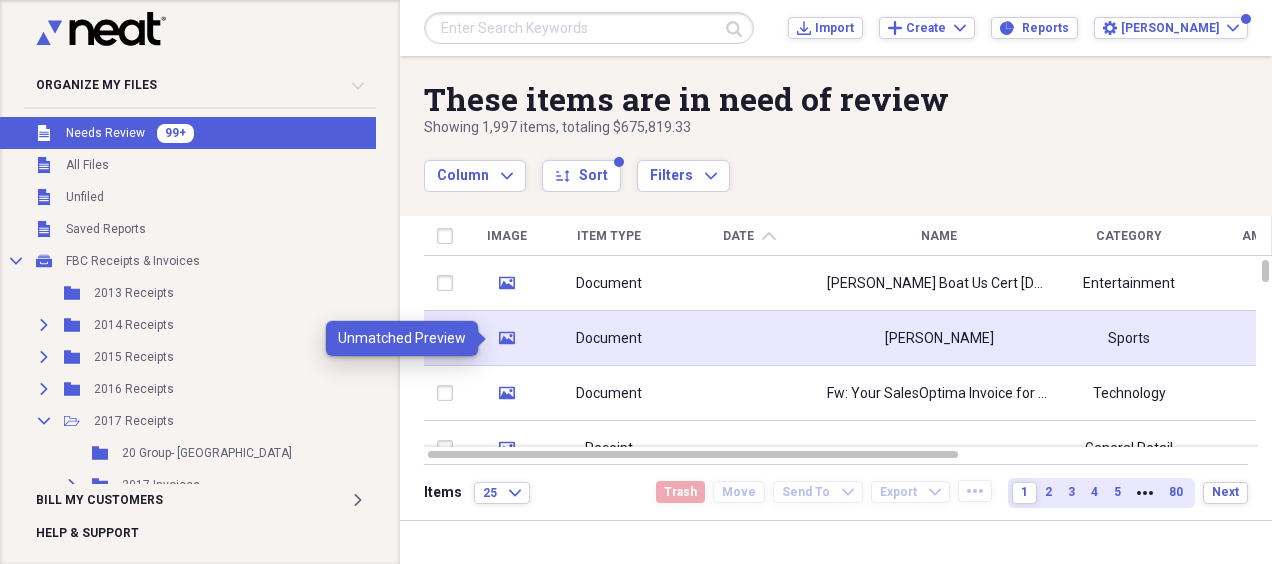 click 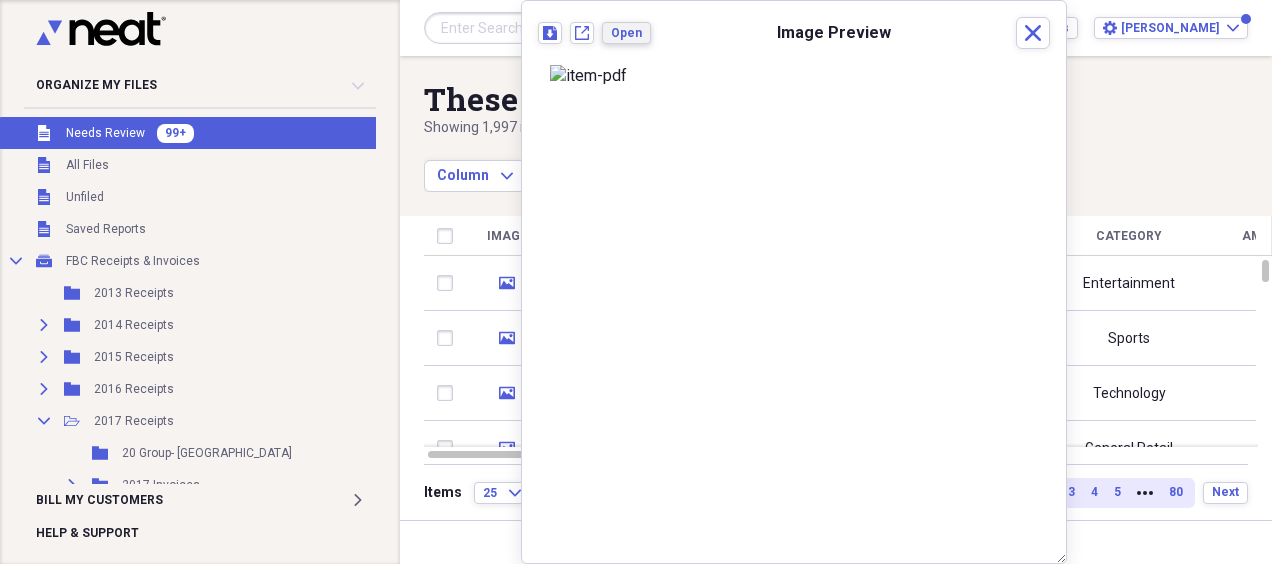 click on "Open" at bounding box center [626, 33] 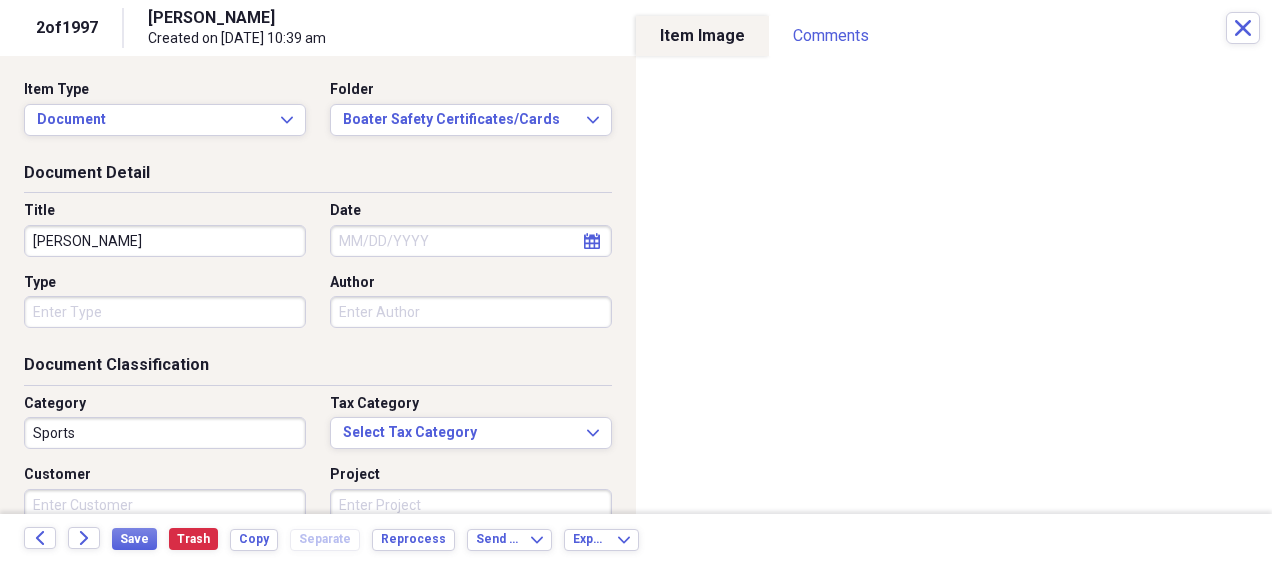 click on "Medina" at bounding box center [165, 241] 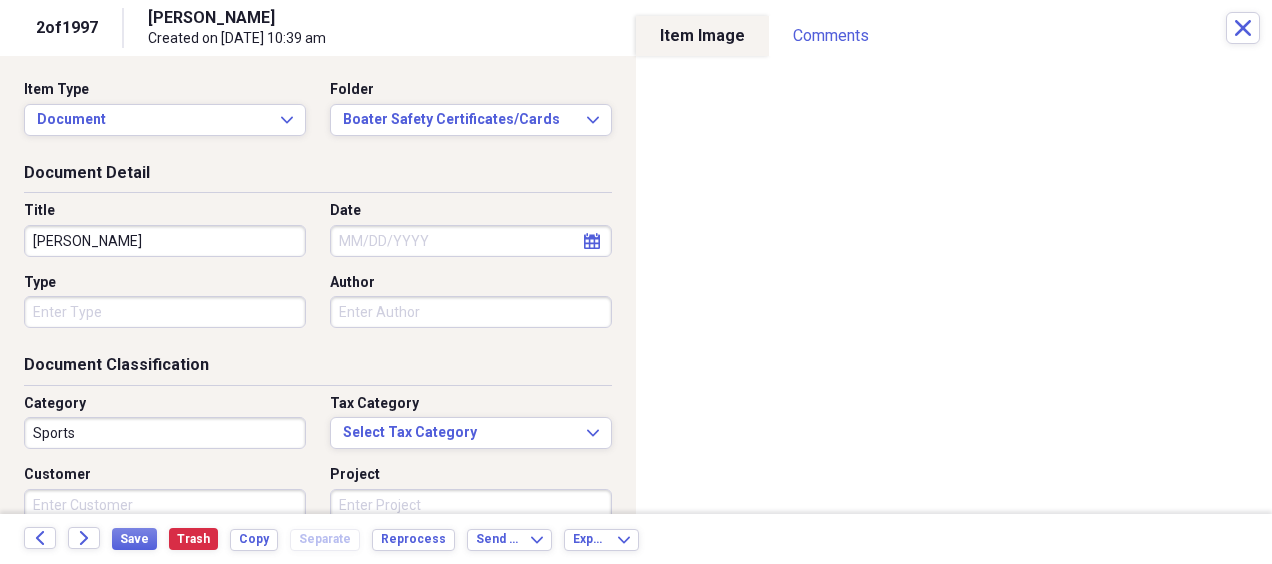 type on "Medina, Jorge" 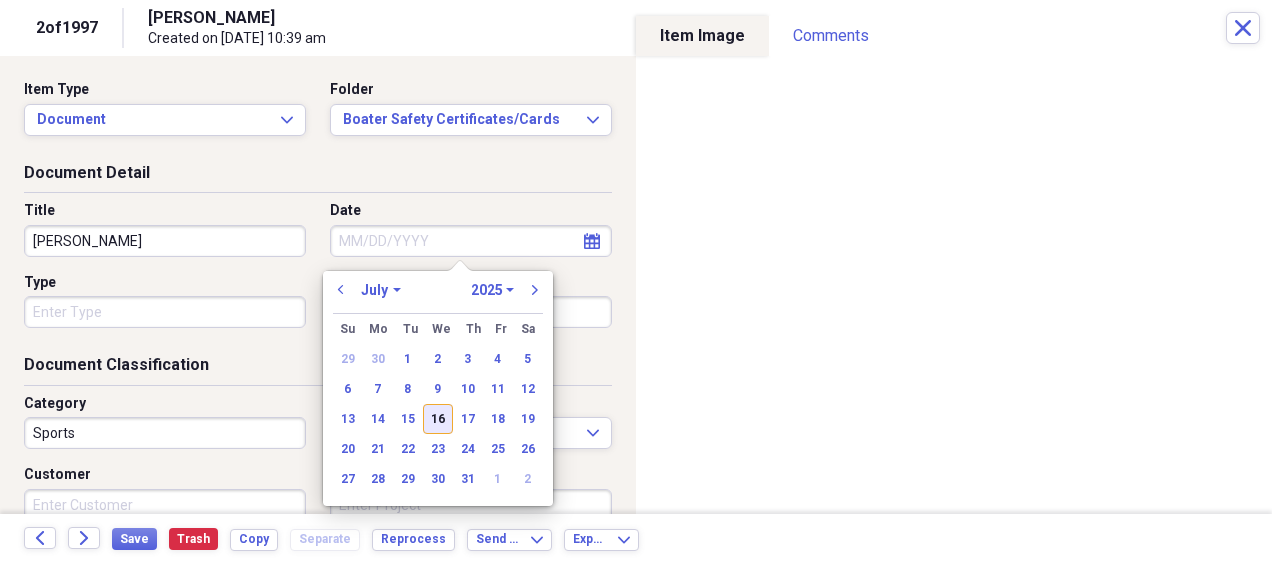 click on "16" at bounding box center (438, 419) 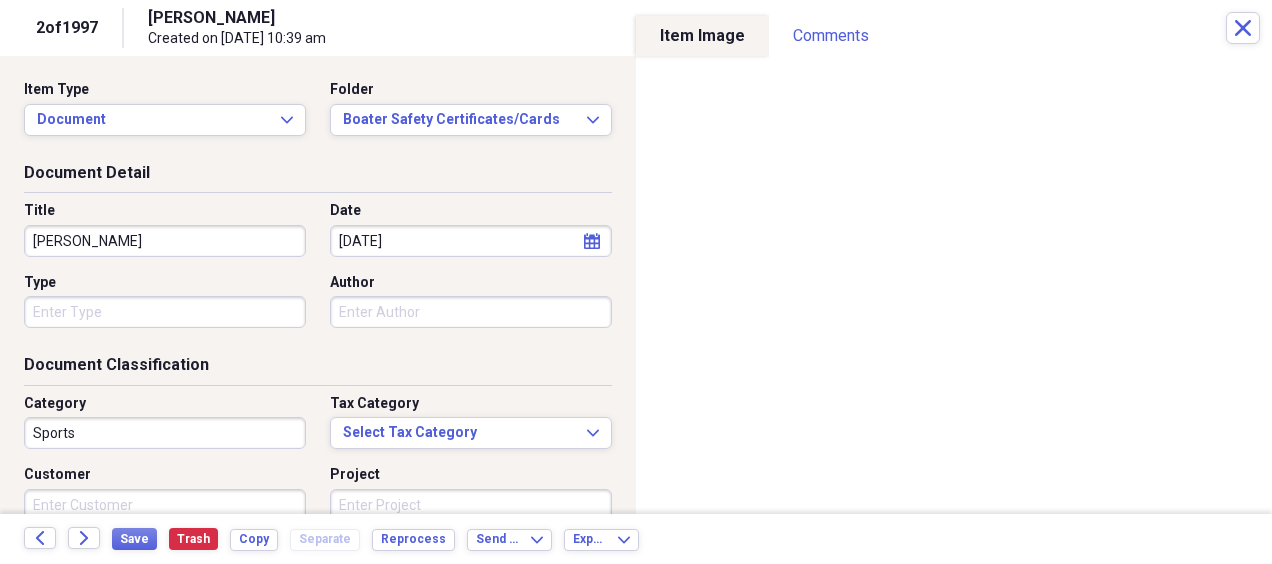 type on "07/16/2025" 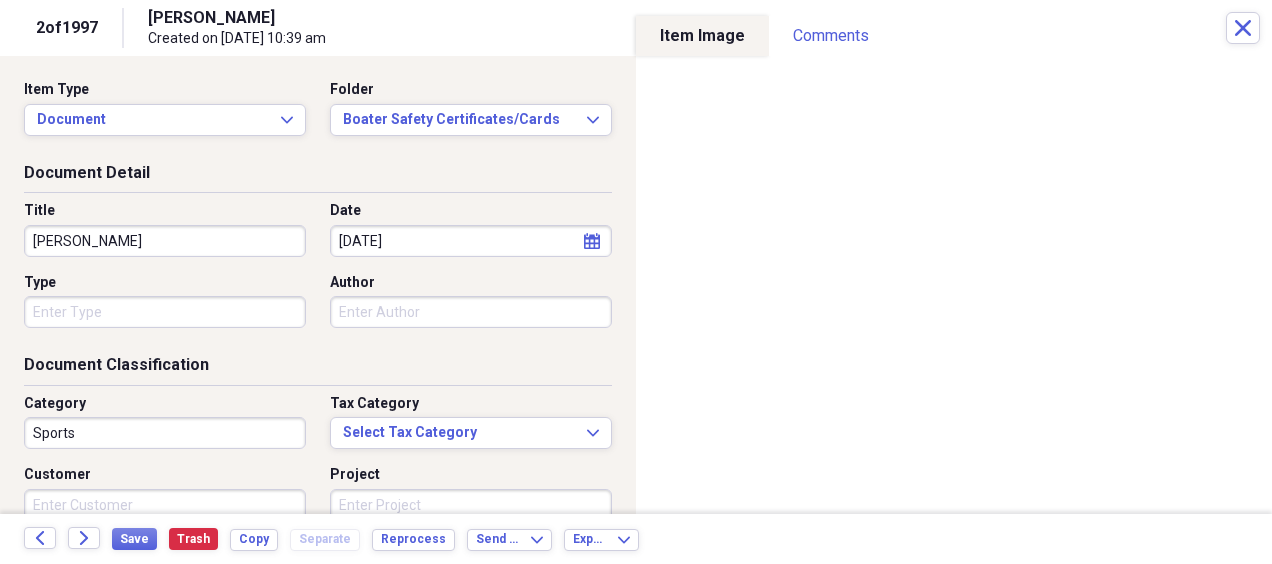 click on "Organize My Files 99+ Collapse Unfiled Needs Review 99+ Unfiled All Files Unfiled Unfiled Unfiled Saved Reports Collapse My Cabinet FBC Receipts & Invoices Add Folder Folder 2013 Receipts Add Folder Expand Folder 2014 Receipts Add Folder Expand Folder 2015 Receipts Add Folder Expand Folder 2016 Receipts Add Folder Collapse Open Folder 2017 Receipts Add Folder Folder 20 Group- NC Add Folder Expand Folder 2017 Invoices Add Folder Folder Ben Mullen 2017 Receipts Add Folder Expand Folder 2018 Receipts Add Folder Folder 2024 Resale Certificate Add Folder Folder Boat Leases Add Folder Expand Folder Boats Add Folder Expand Folder Chris & Lisa Receipts Add Folder Folder Contractors Add Folder Folder Cumberland Farms Add Folder Collapse Open Folder Employee reimbursements/receipts Add Folder Expand Folder Barry Woodbeck Add Folder Folder Chris Robar Add Folder Folder Christine McGreal Add Folder Folder Jeremy Kimball Add Folder Folder John Obzut Add Folder Expand Folder Josh Blakeslee Add Folder Collapse Open Folder 1" at bounding box center (636, 282) 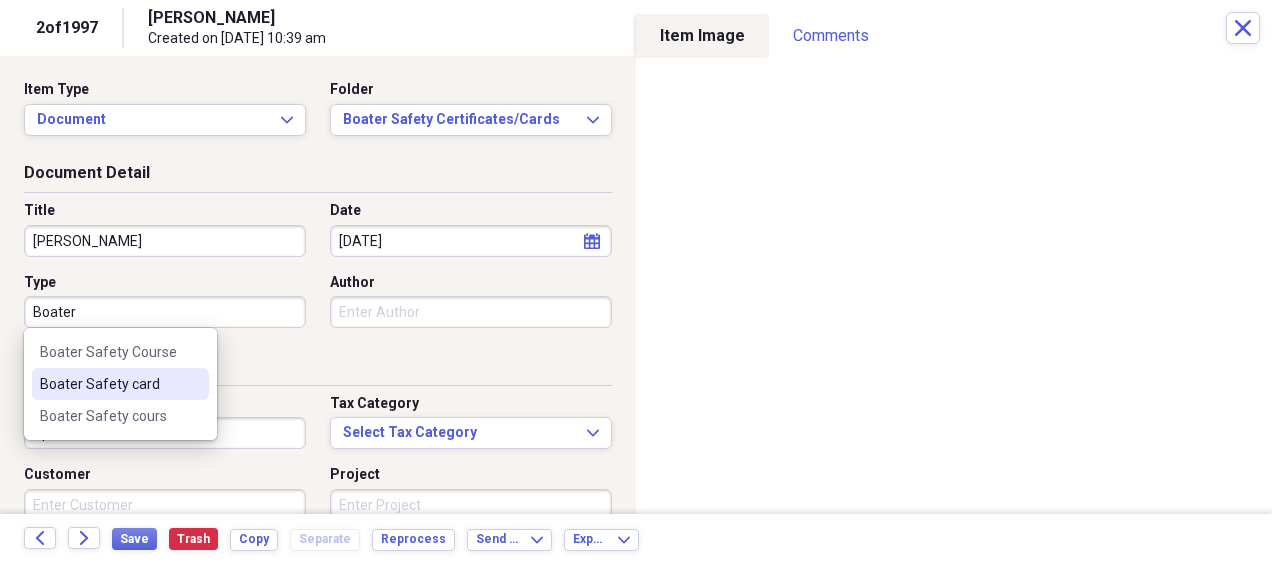click on "Boater Safety card" at bounding box center [108, 384] 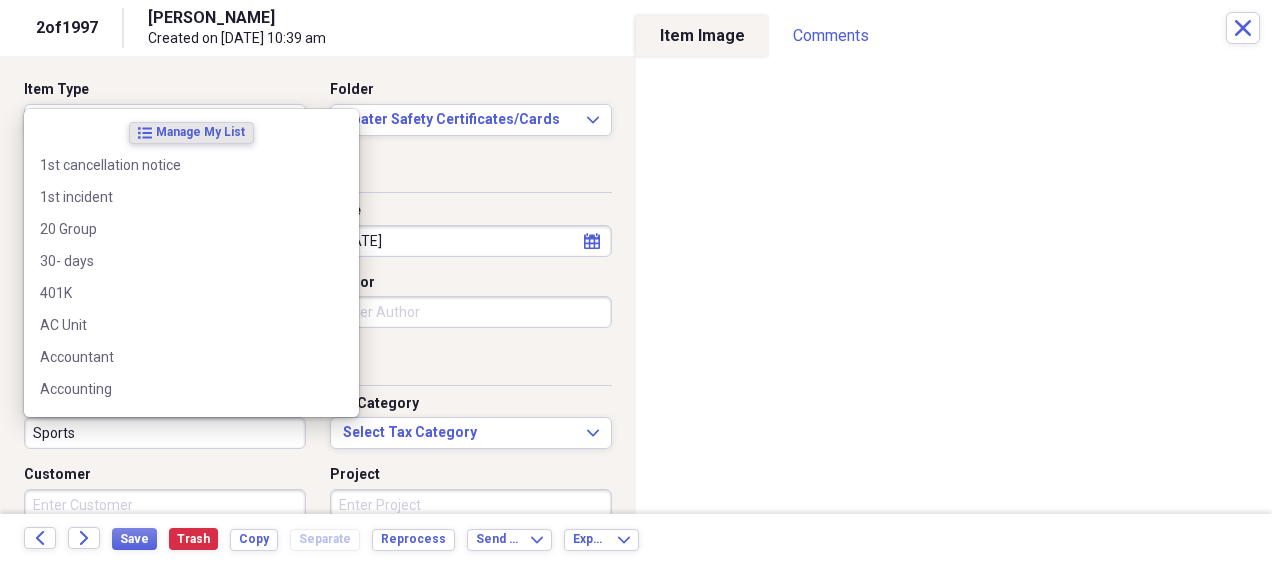click on "Sports" at bounding box center (165, 433) 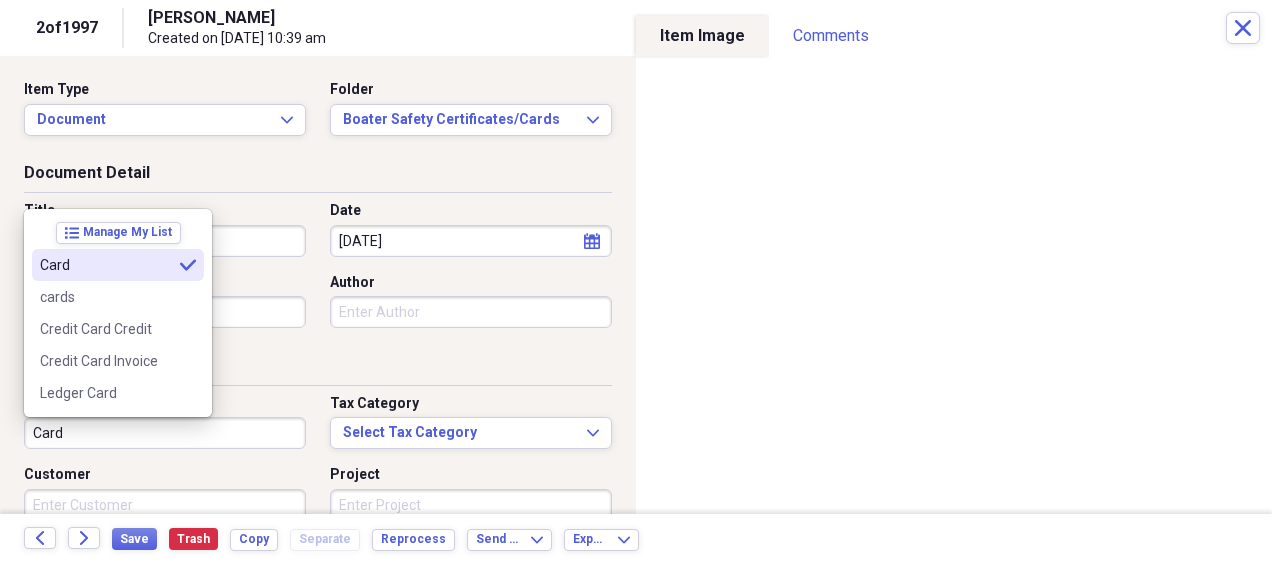type on "Card" 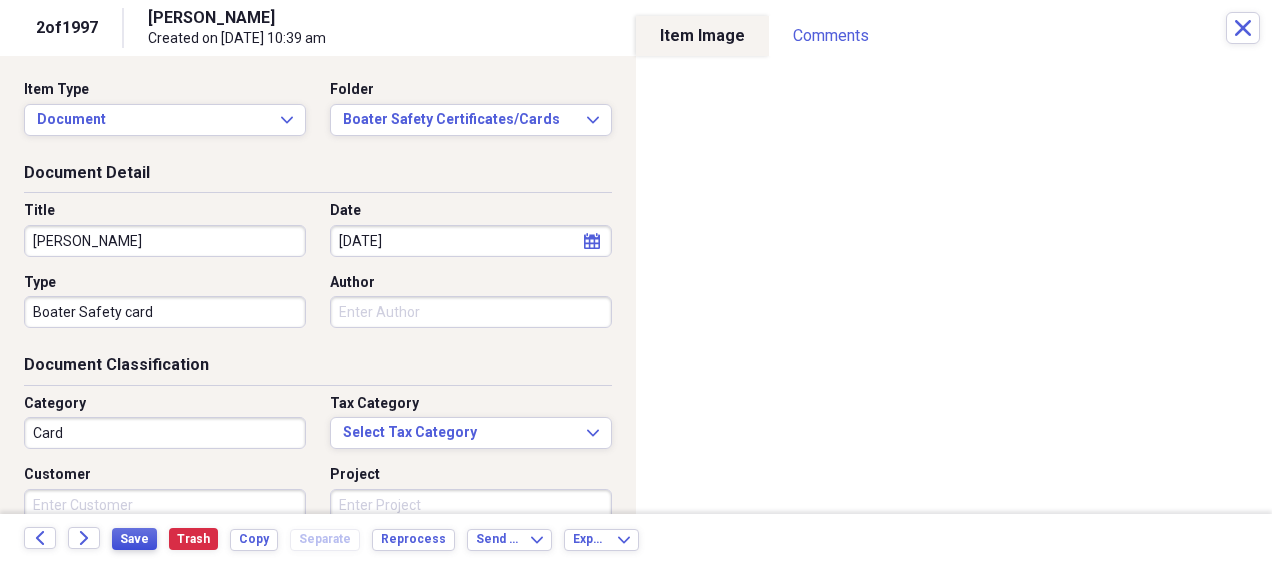 click on "Save" at bounding box center (134, 539) 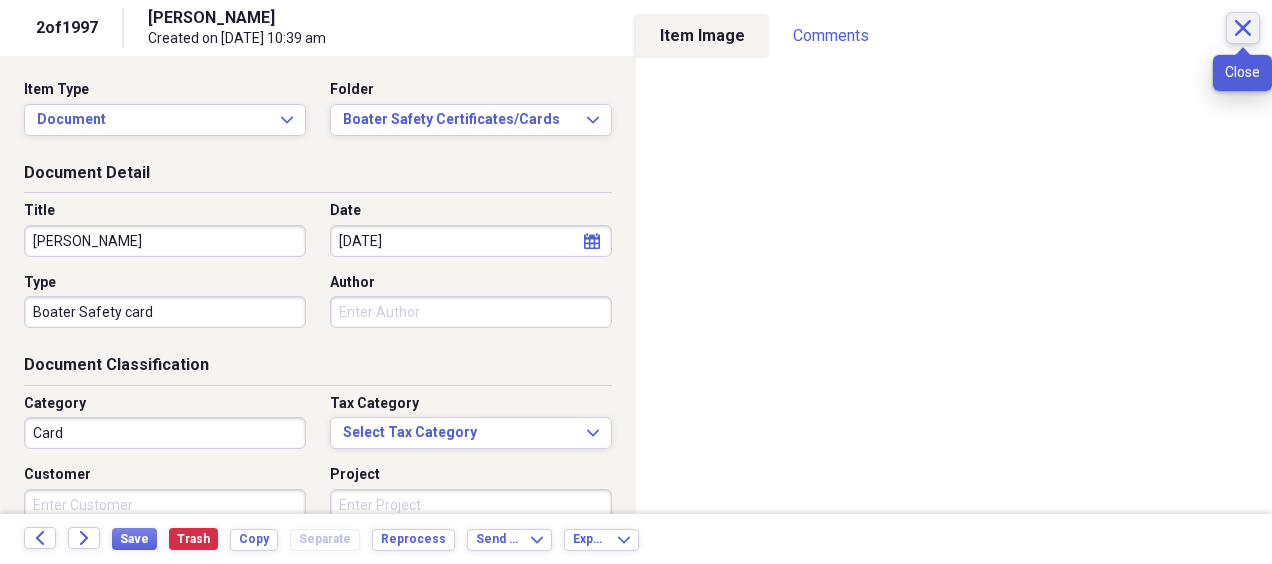 click on "Close" at bounding box center (1243, 28) 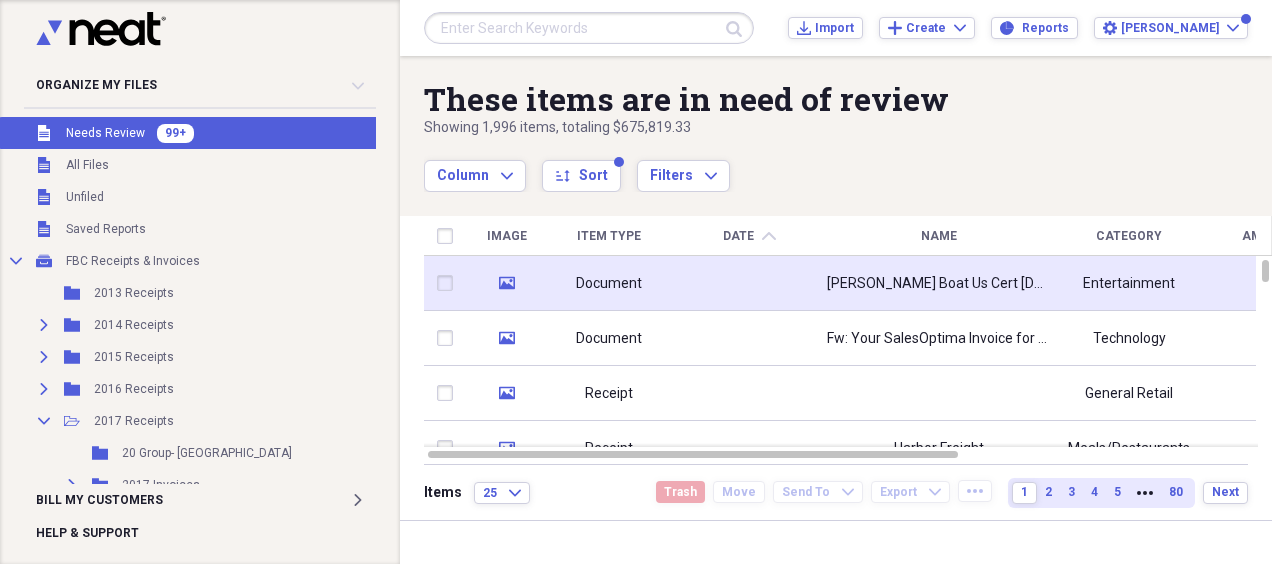 click at bounding box center (749, 283) 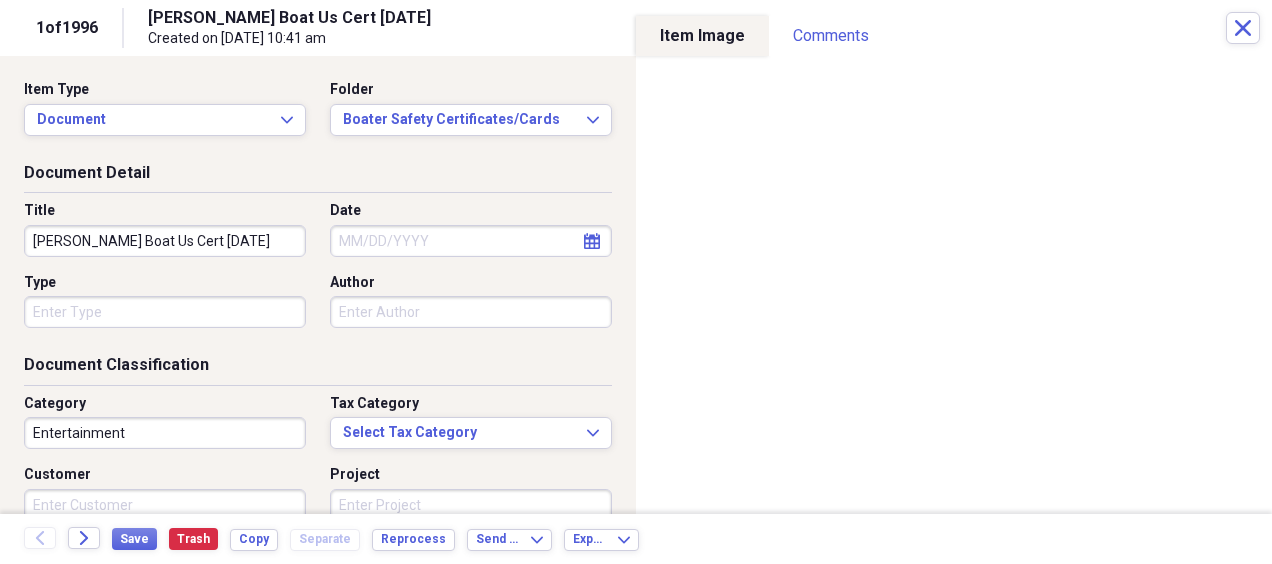 drag, startPoint x: 222, startPoint y: 236, endPoint x: -4, endPoint y: 251, distance: 226.49724 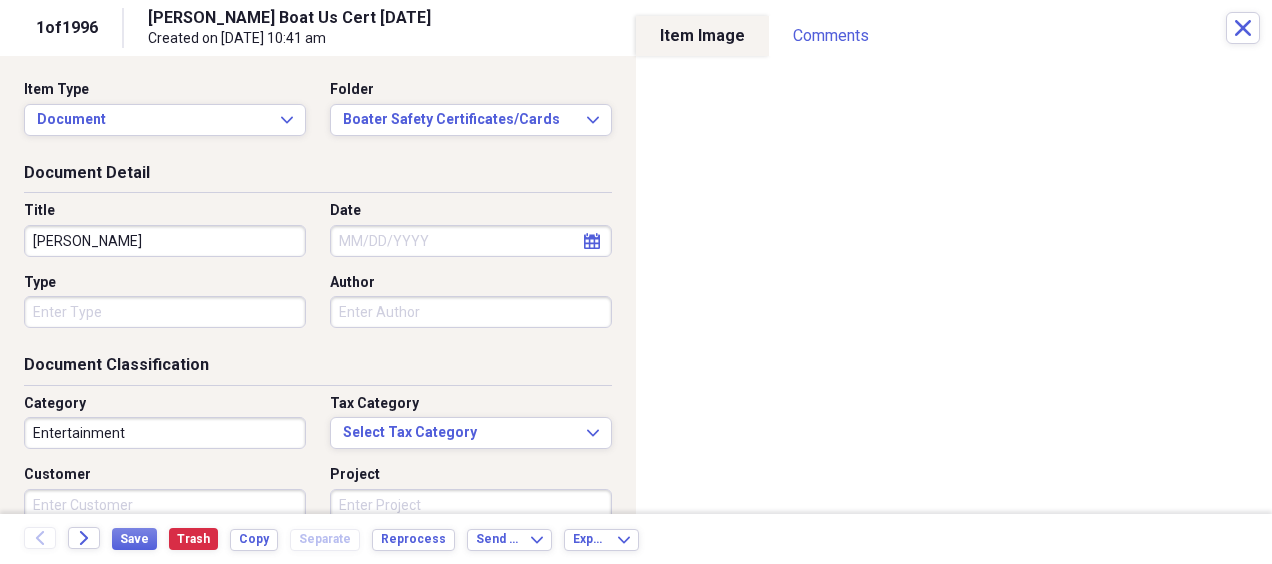 type on "Nichols, Kristin" 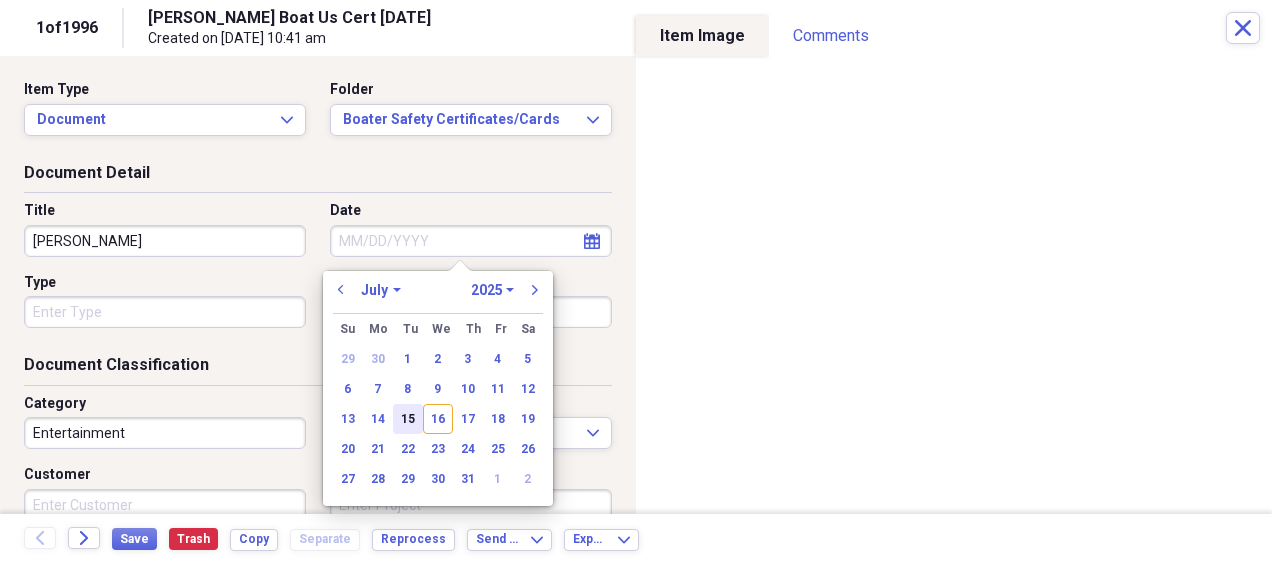 click on "15" at bounding box center (408, 419) 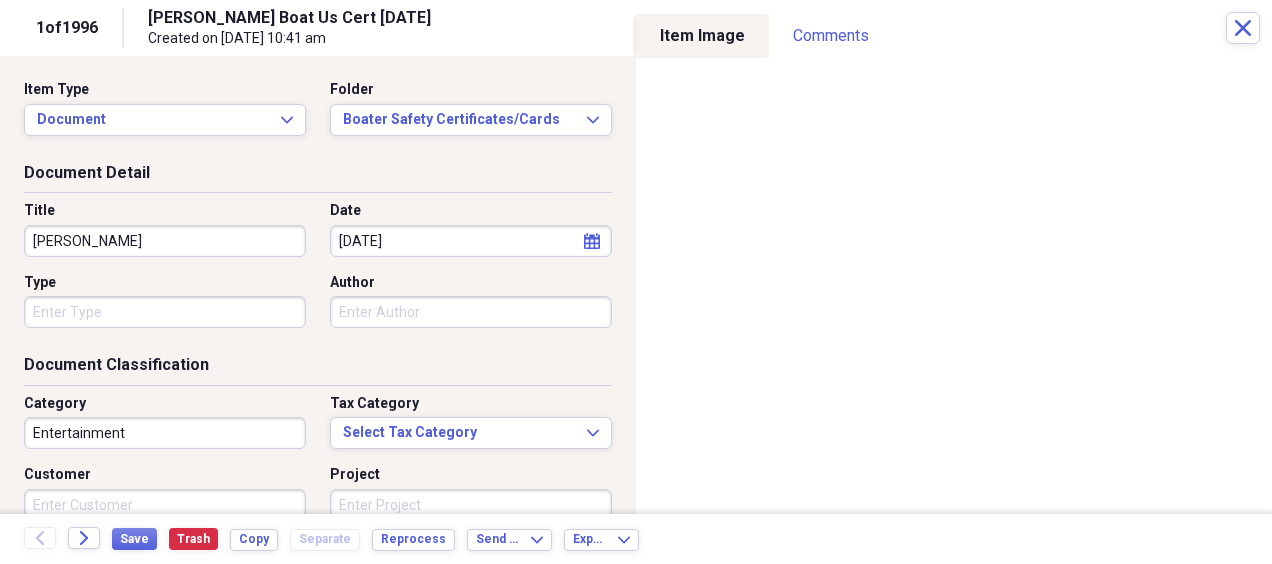 click on "Organize My Files 99+ Collapse Unfiled Needs Review 99+ Unfiled All Files Unfiled Unfiled Unfiled Saved Reports Collapse My Cabinet FBC Receipts & Invoices Add Folder Folder 2013 Receipts Add Folder Expand Folder 2014 Receipts Add Folder Expand Folder 2015 Receipts Add Folder Expand Folder 2016 Receipts Add Folder Collapse Open Folder 2017 Receipts Add Folder Folder 20 Group- NC Add Folder Expand Folder 2017 Invoices Add Folder Folder Ben Mullen 2017 Receipts Add Folder Expand Folder 2018 Receipts Add Folder Folder 2024 Resale Certificate Add Folder Folder Boat Leases Add Folder Expand Folder Boats Add Folder Expand Folder Chris & Lisa Receipts Add Folder Folder Contractors Add Folder Folder Cumberland Farms Add Folder Collapse Open Folder Employee reimbursements/receipts Add Folder Expand Folder Barry Woodbeck Add Folder Folder Chris Robar Add Folder Folder Christine McGreal Add Folder Folder Jeremy Kimball Add Folder Folder John Obzut Add Folder Expand Folder Josh Blakeslee Add Folder Collapse Open Folder 1" at bounding box center [636, 282] 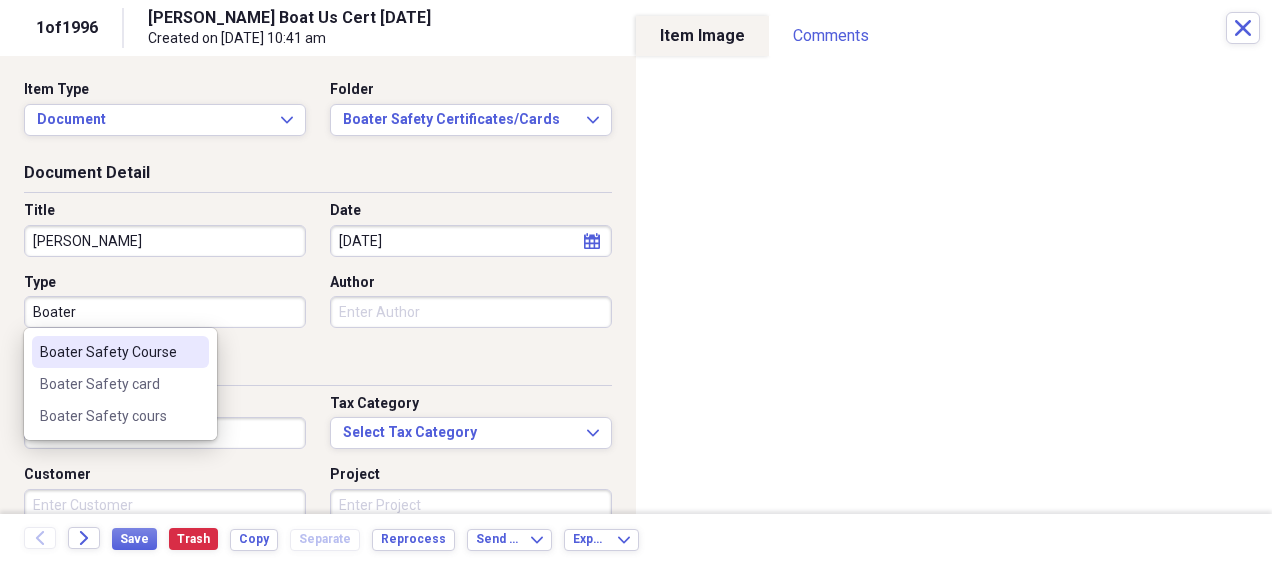 click on "Boater Safety Course" at bounding box center [120, 352] 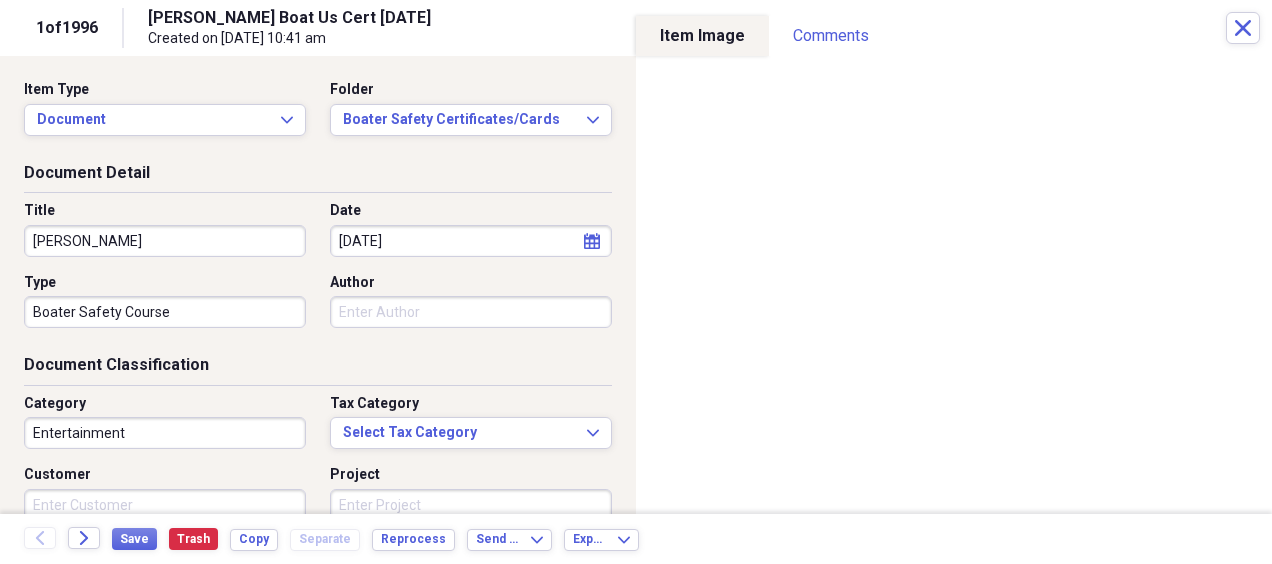 click on "Entertainment" at bounding box center [165, 433] 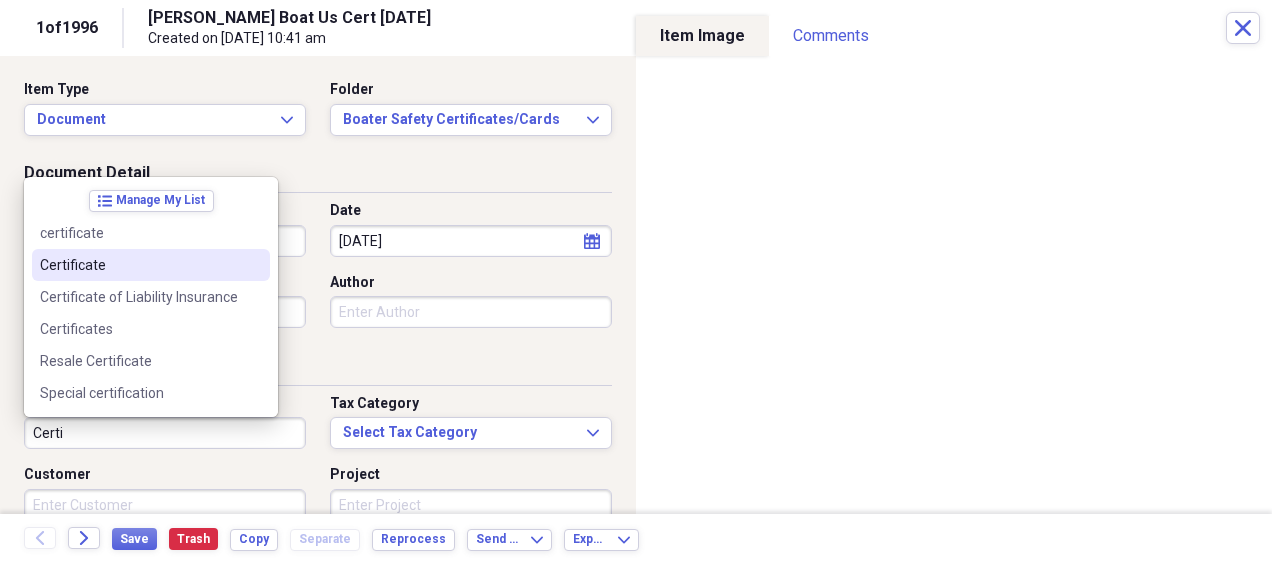 click on "Certificate" at bounding box center (139, 265) 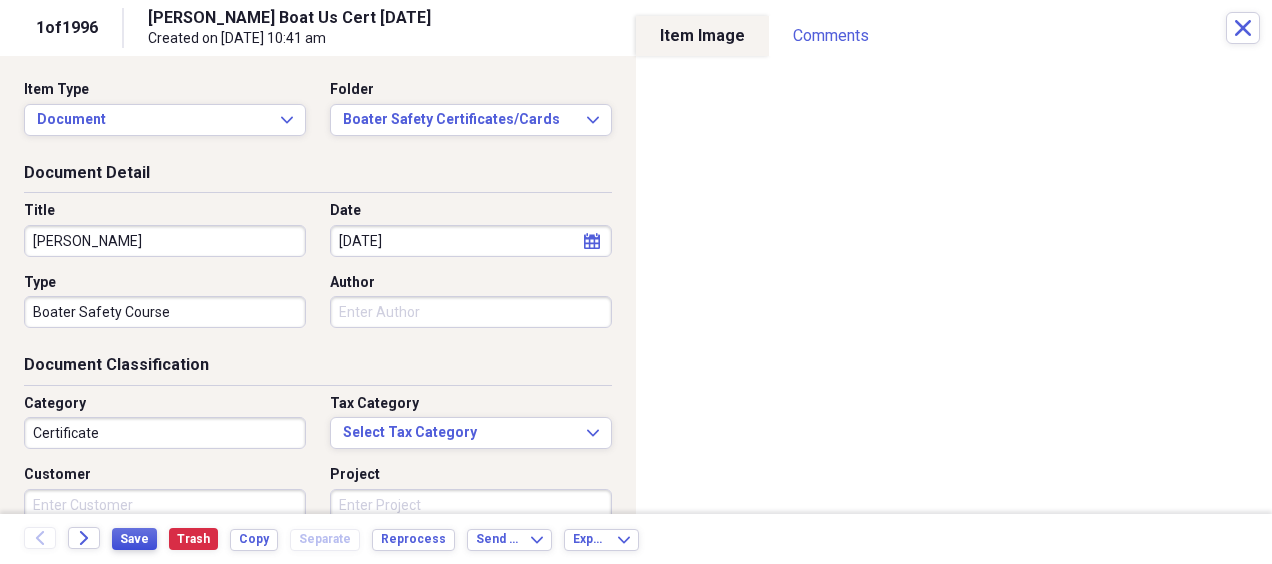 click on "Save" at bounding box center (134, 539) 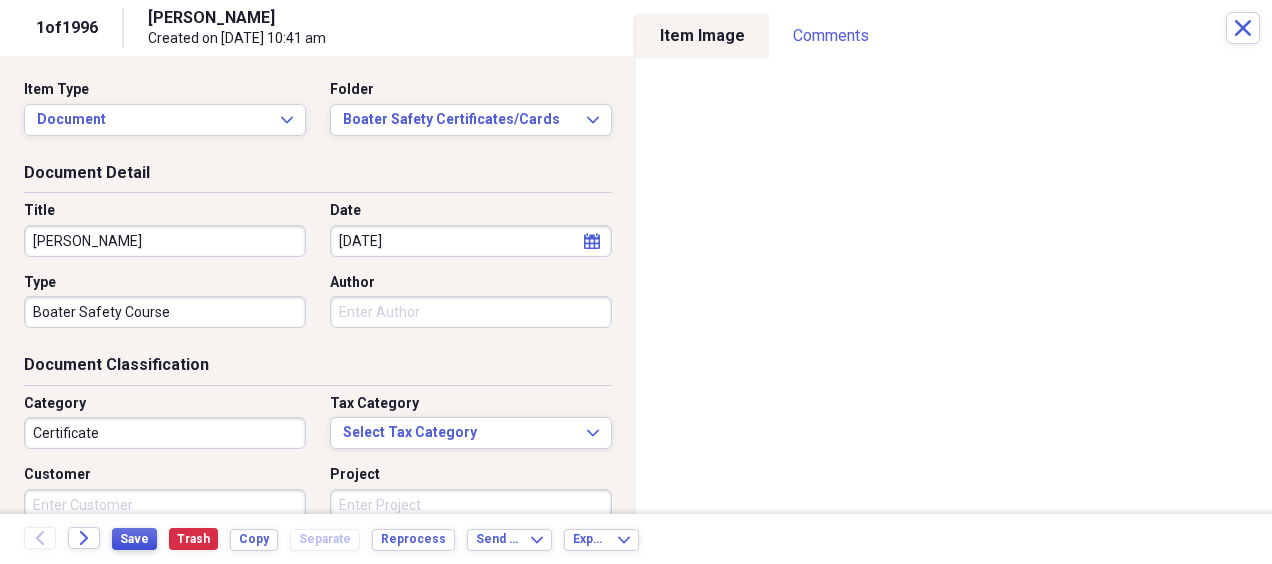 click on "Save" at bounding box center (134, 539) 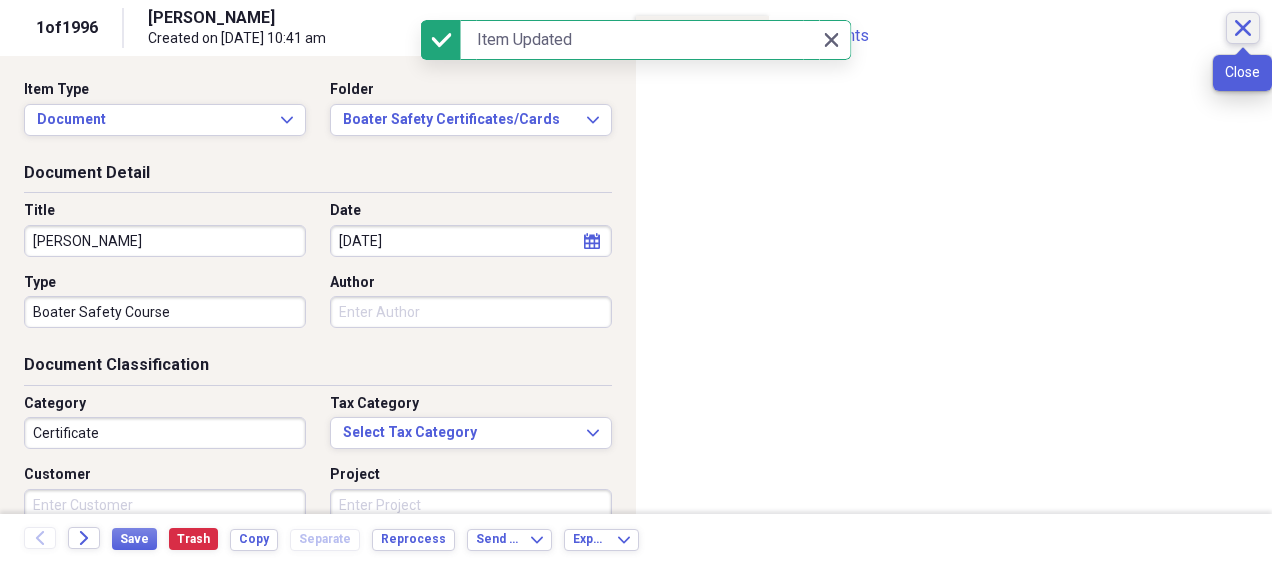 click 